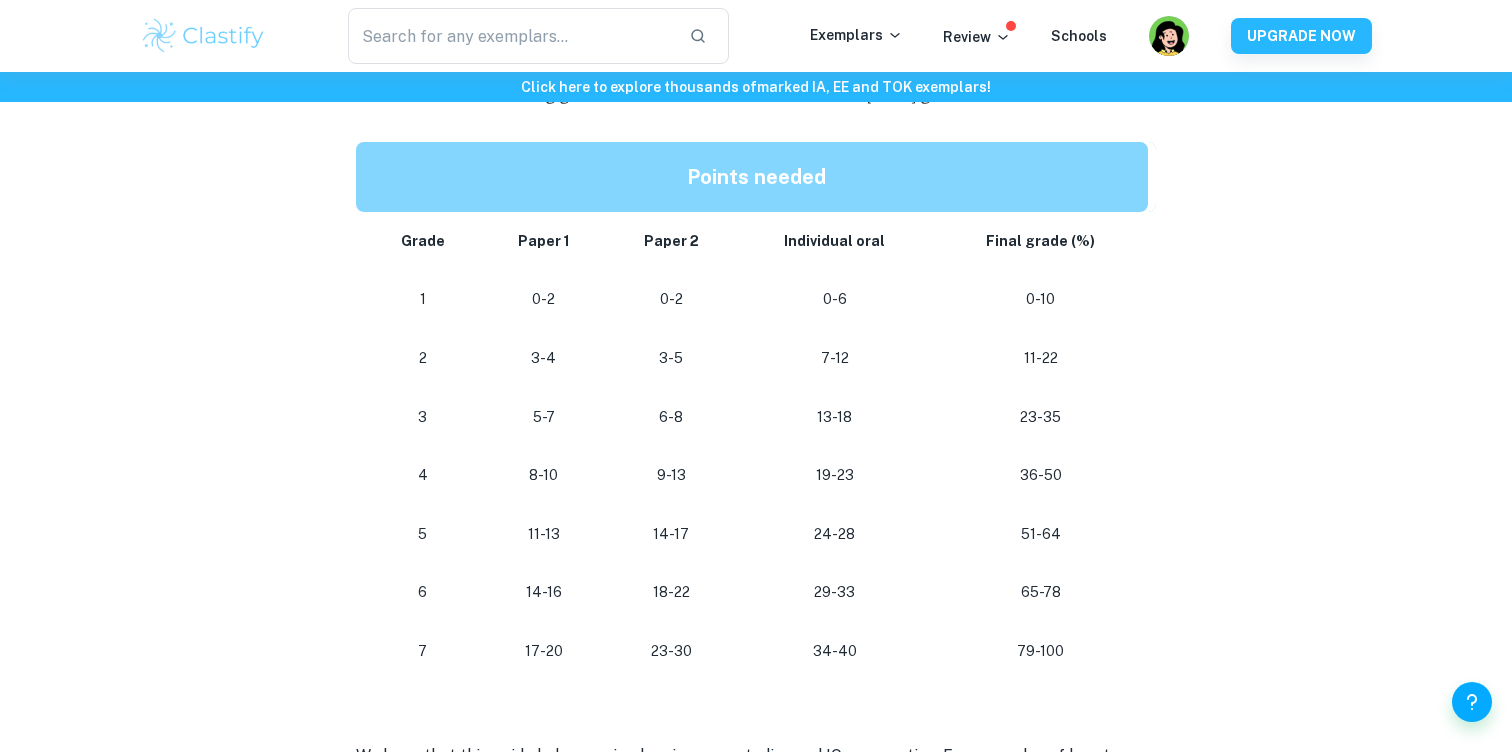 scroll, scrollTop: 1949, scrollLeft: 0, axis: vertical 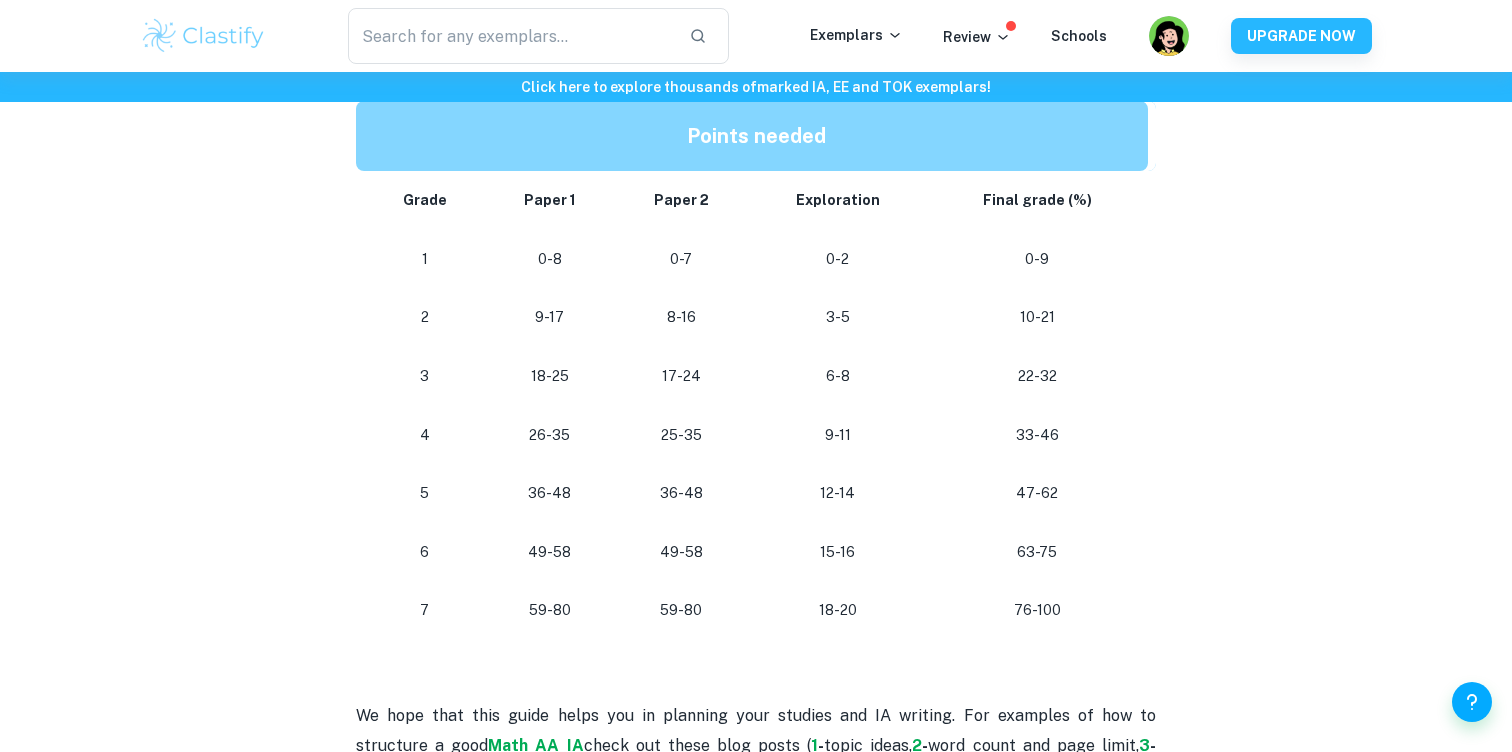drag, startPoint x: 487, startPoint y: 312, endPoint x: 681, endPoint y: 313, distance: 194.00258 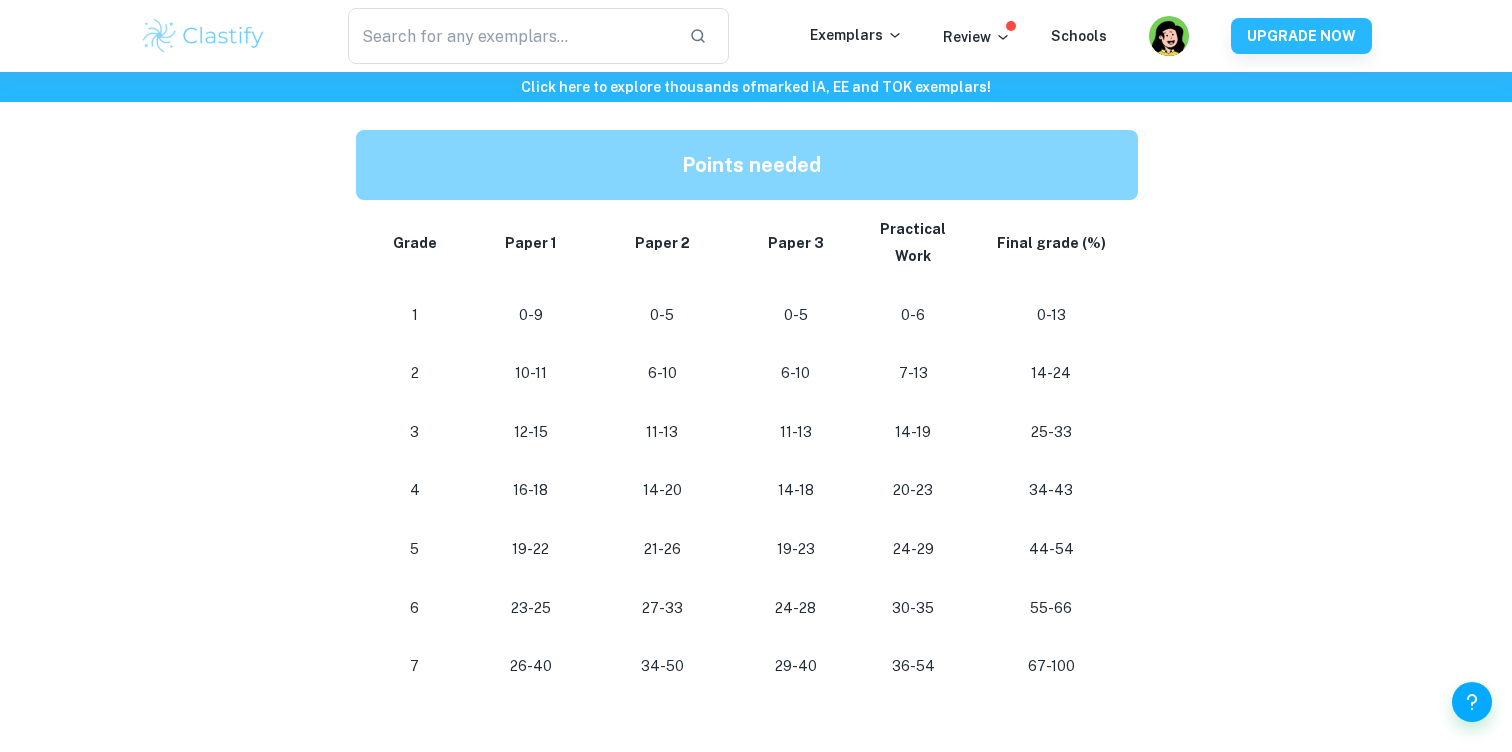 scroll, scrollTop: 1007, scrollLeft: 0, axis: vertical 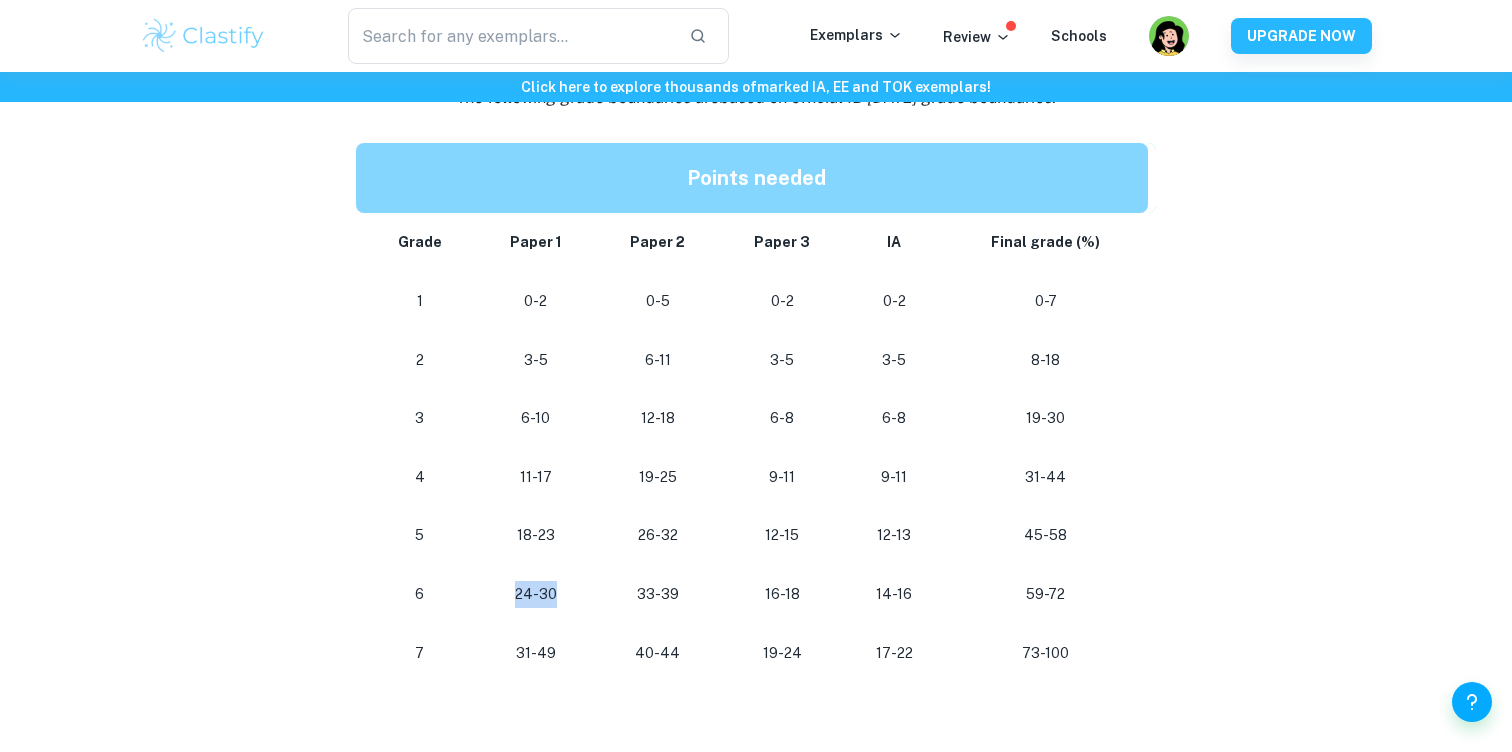 drag, startPoint x: 512, startPoint y: 596, endPoint x: 585, endPoint y: 596, distance: 73 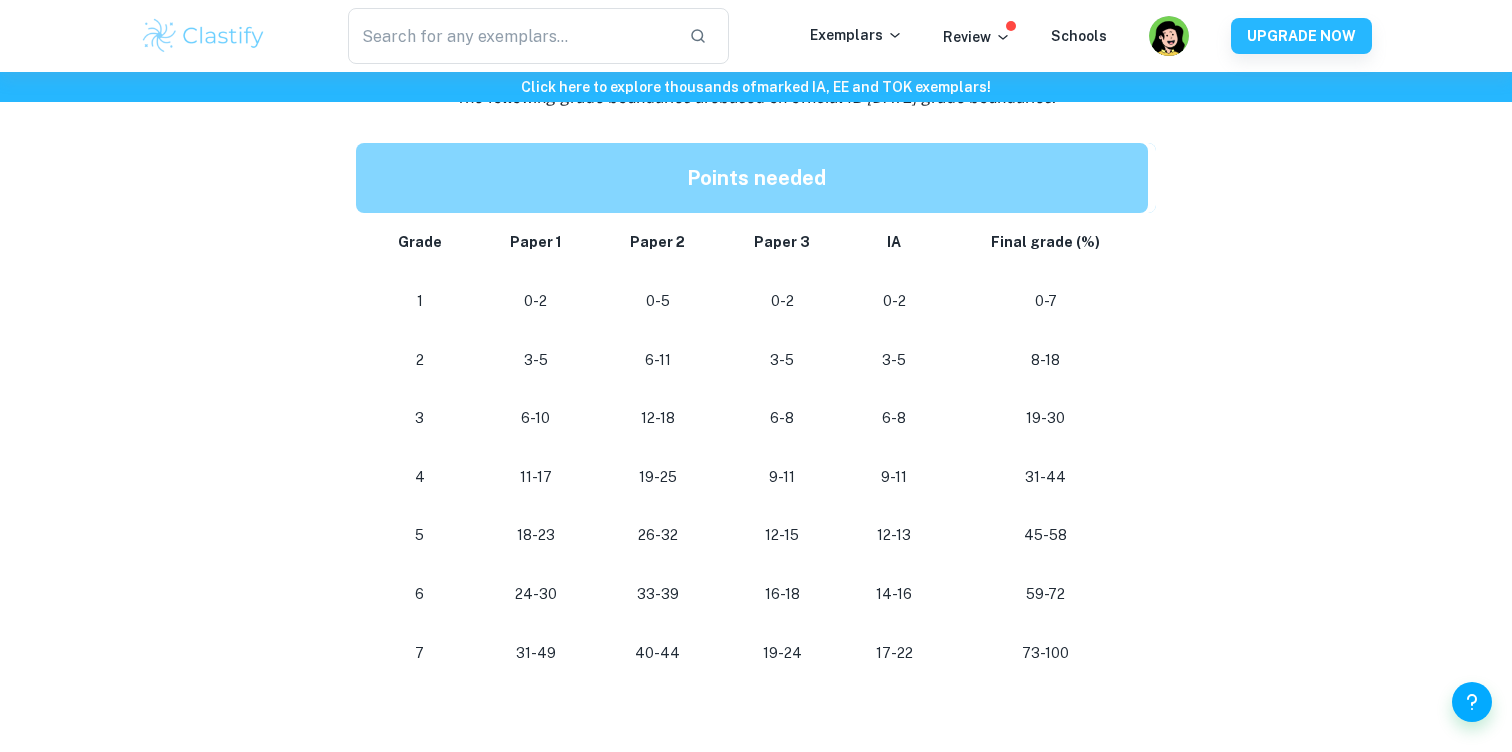 click on "19-24" at bounding box center (782, 653) 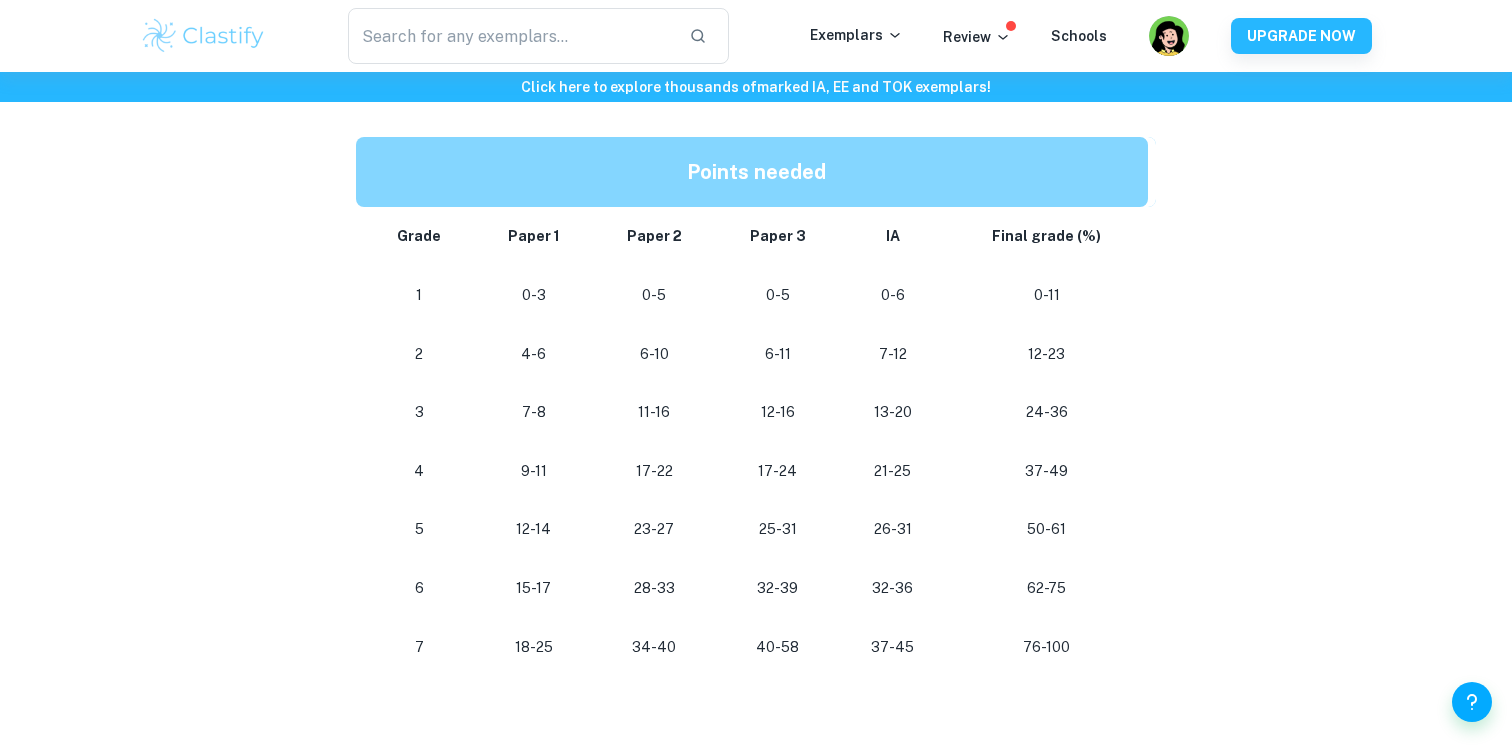 scroll, scrollTop: 1034, scrollLeft: 0, axis: vertical 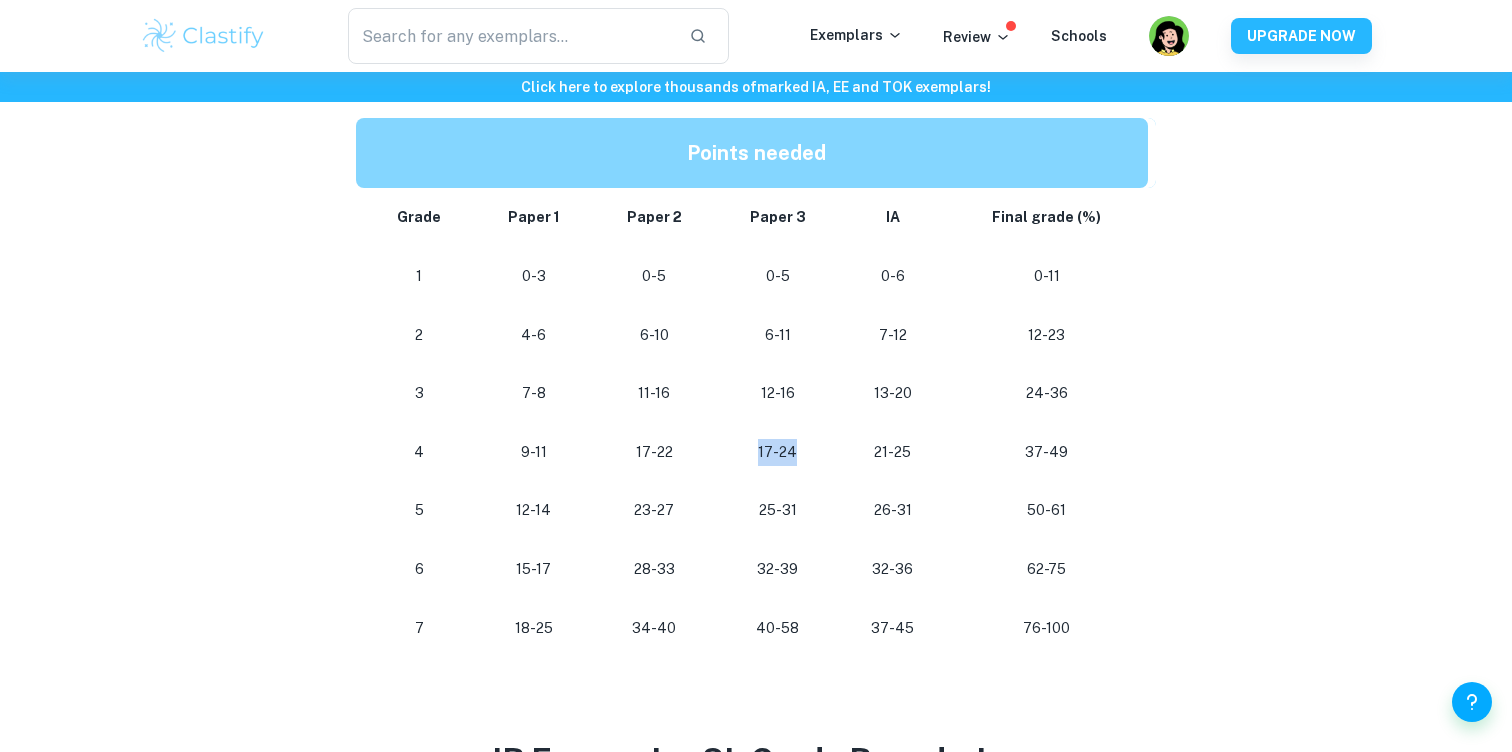 drag, startPoint x: 798, startPoint y: 453, endPoint x: 761, endPoint y: 453, distance: 37 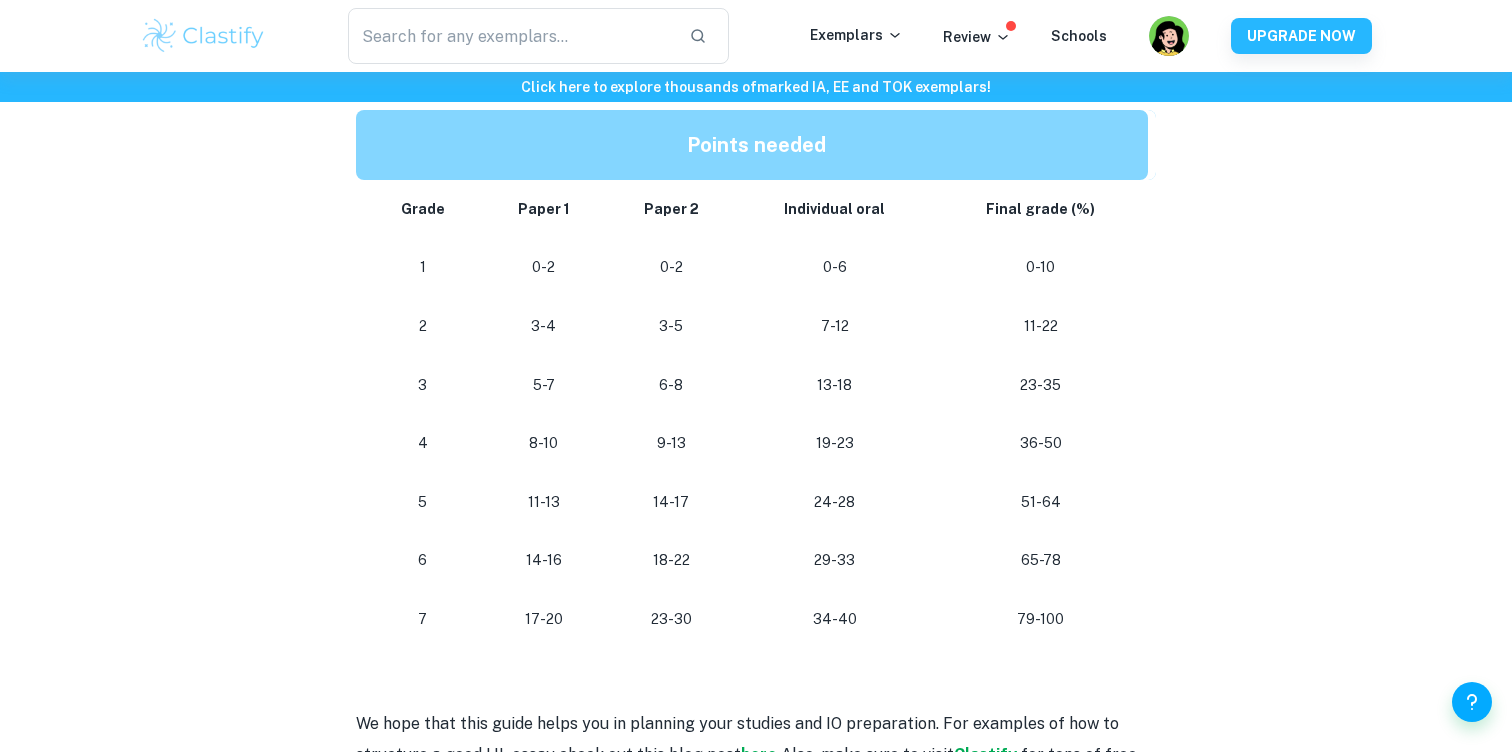 scroll, scrollTop: 1987, scrollLeft: 0, axis: vertical 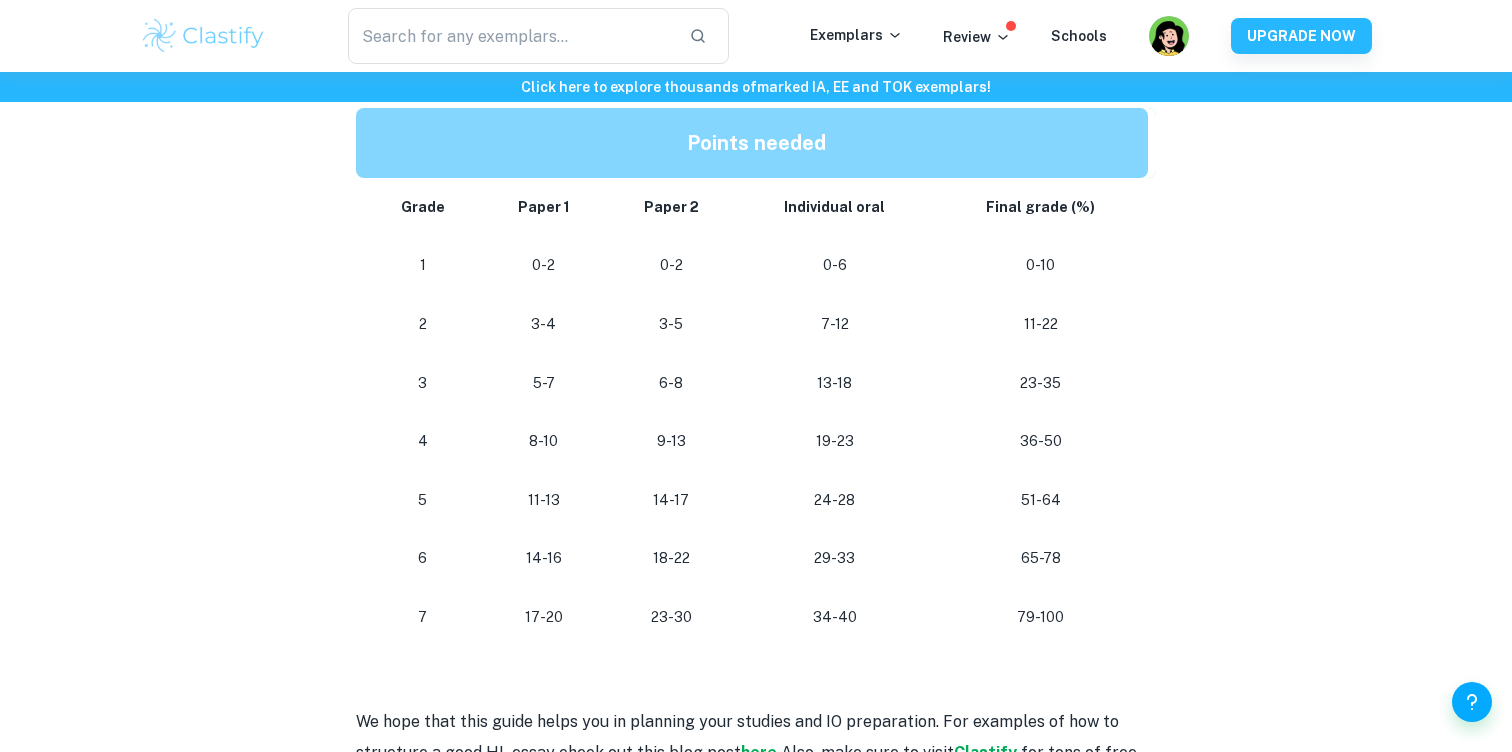 click on "14-17" at bounding box center (671, 500) 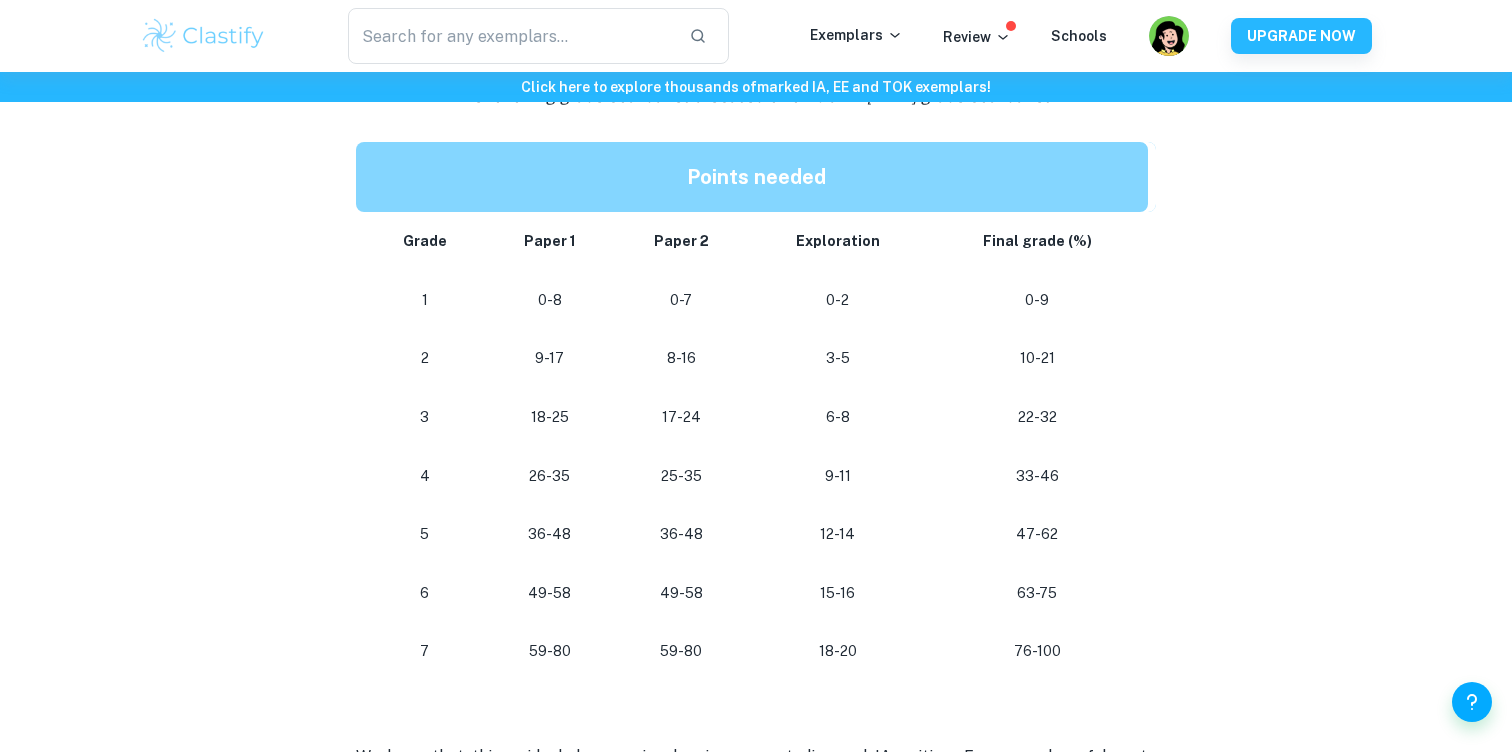 scroll, scrollTop: 1727, scrollLeft: 0, axis: vertical 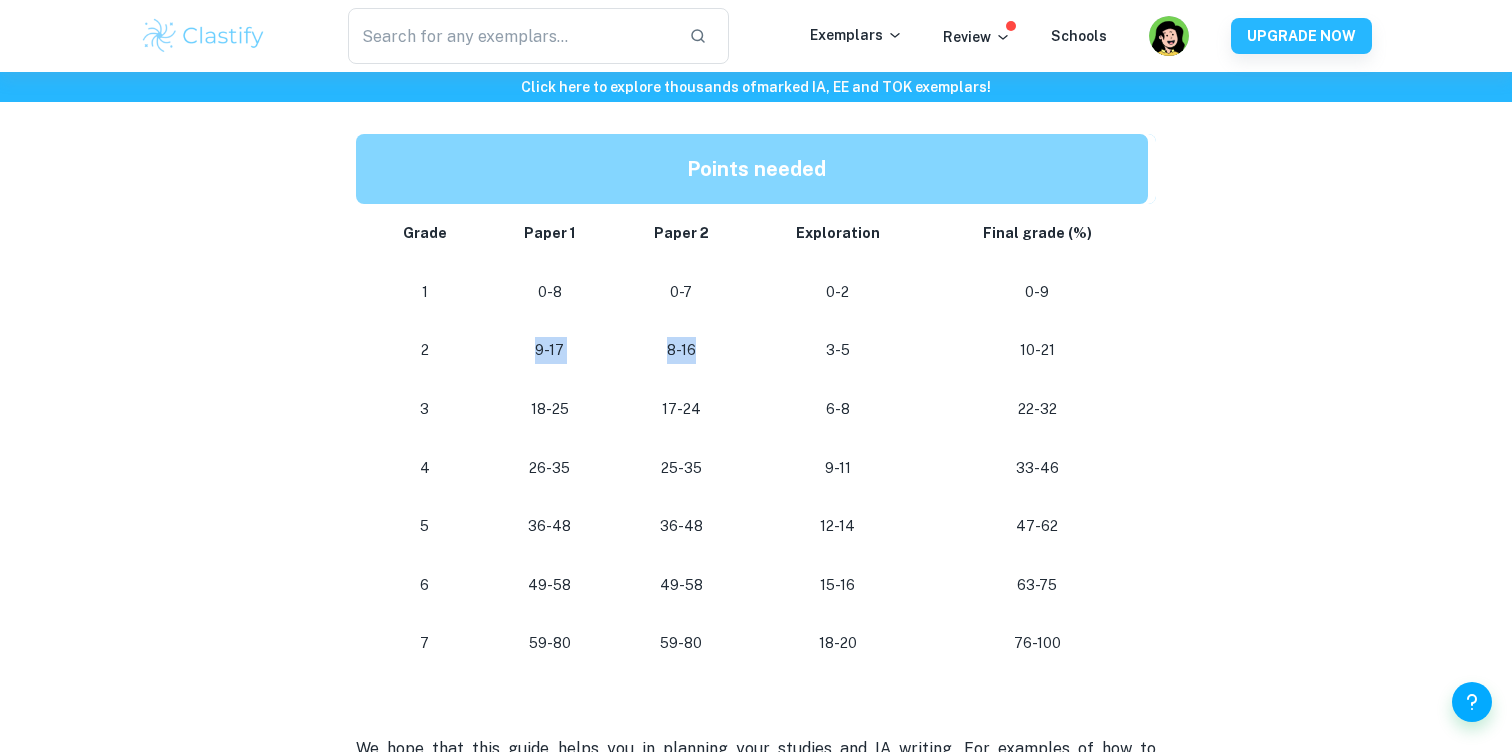 drag, startPoint x: 535, startPoint y: 353, endPoint x: 717, endPoint y: 350, distance: 182.02472 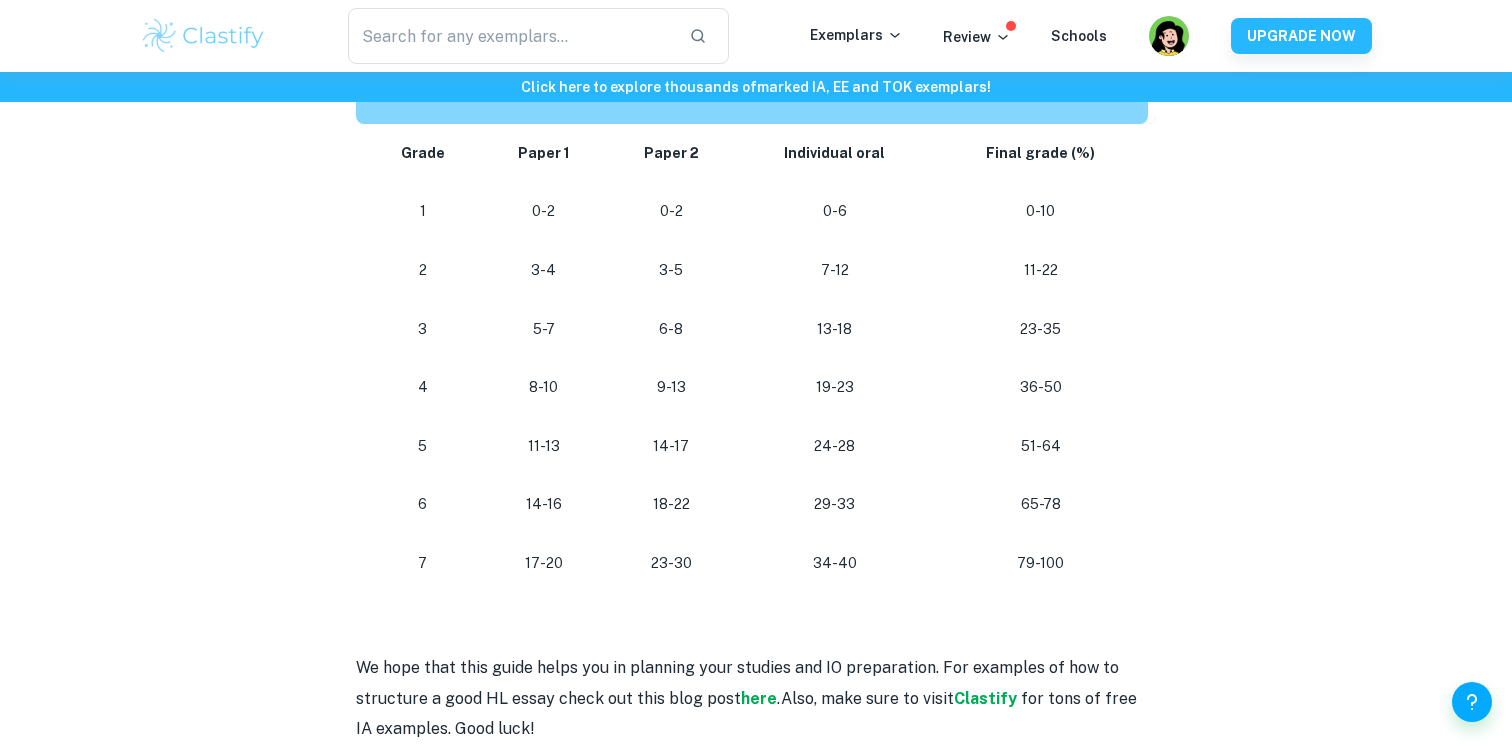 scroll, scrollTop: 2051, scrollLeft: 0, axis: vertical 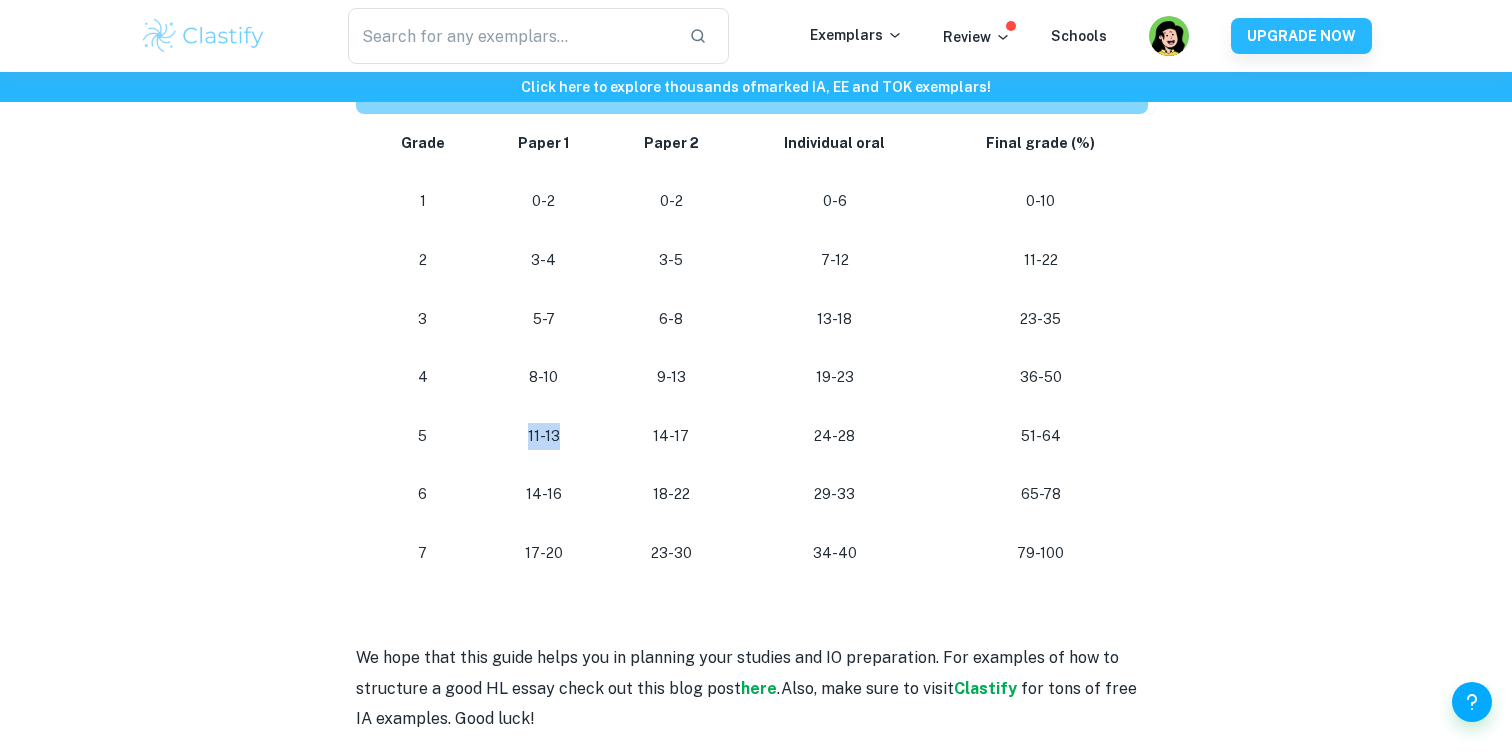 drag, startPoint x: 525, startPoint y: 438, endPoint x: 573, endPoint y: 438, distance: 48 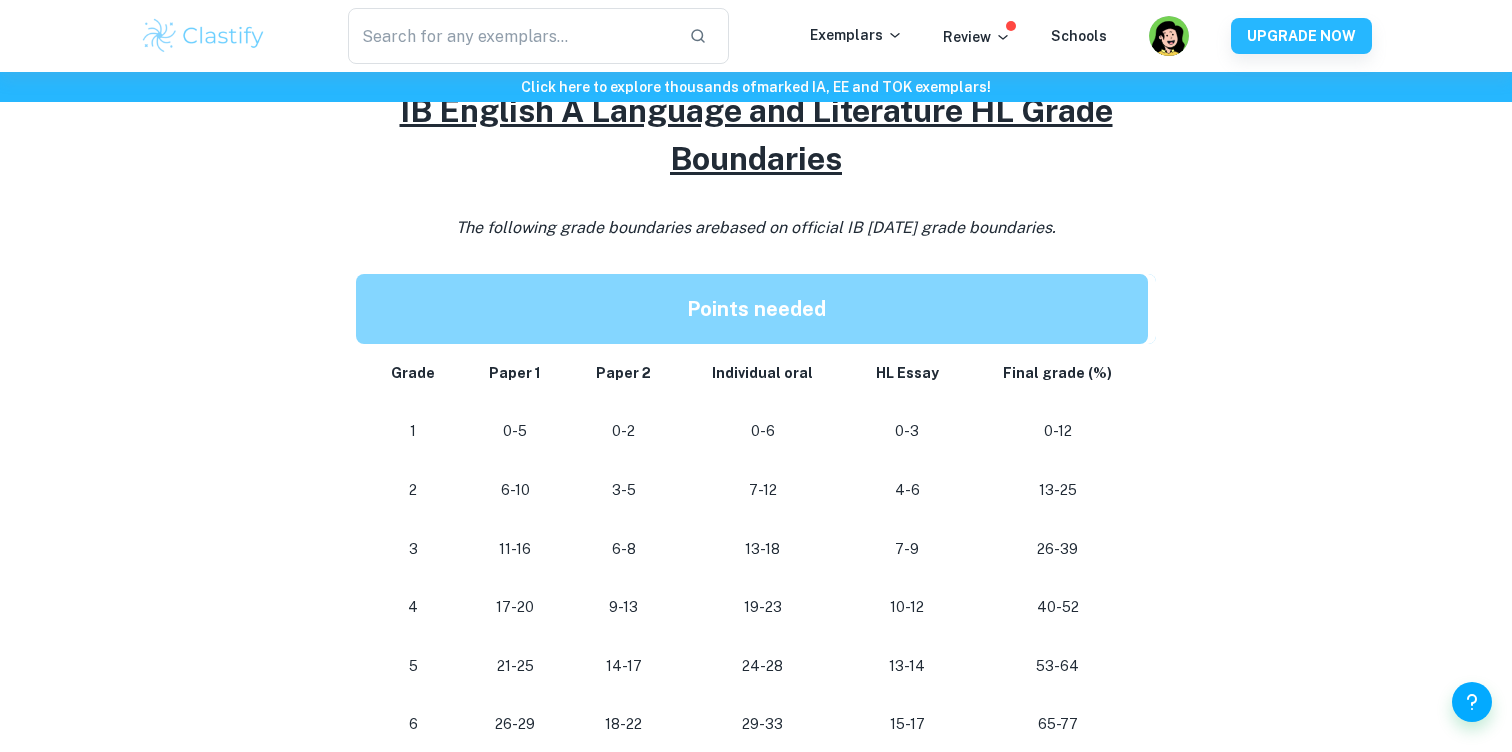 scroll, scrollTop: 897, scrollLeft: 0, axis: vertical 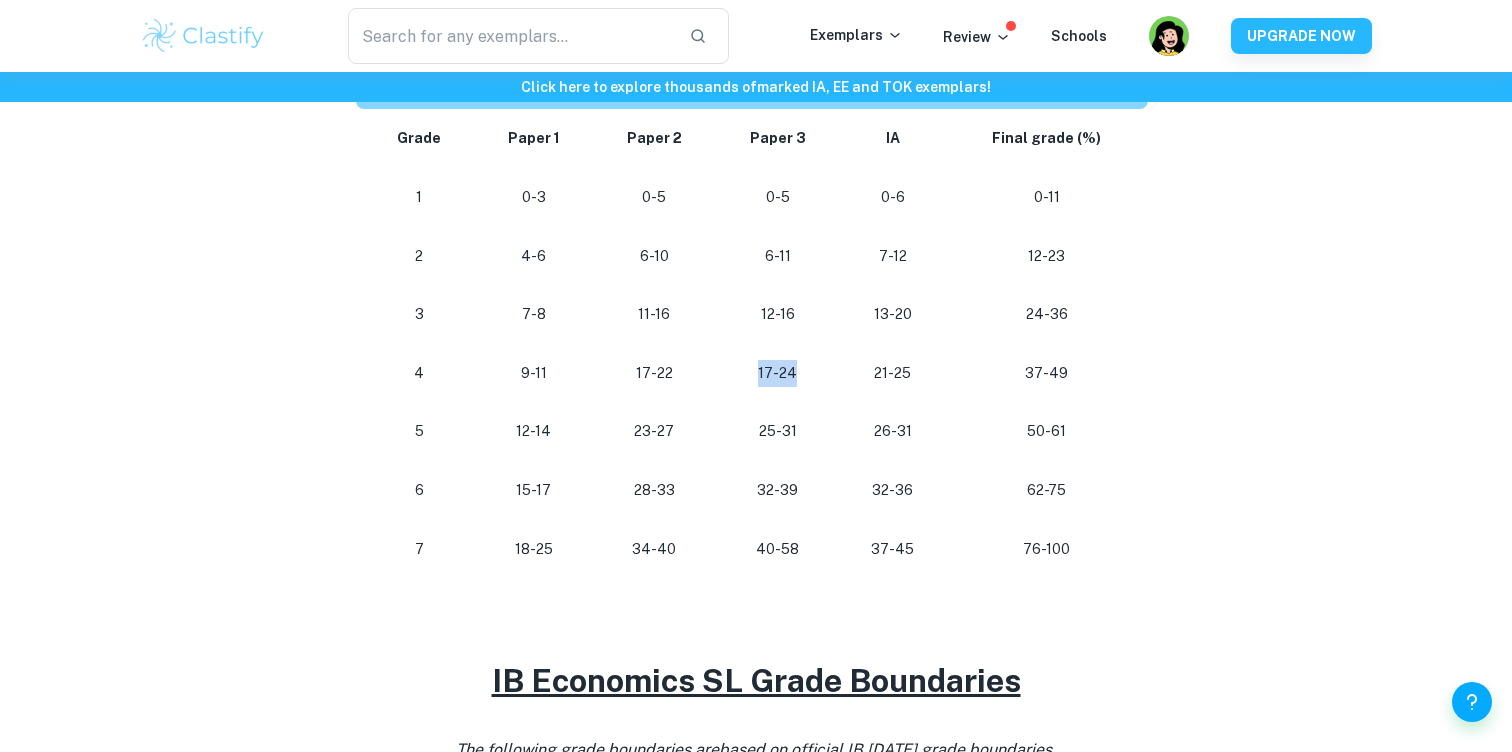 drag, startPoint x: 757, startPoint y: 377, endPoint x: 805, endPoint y: 380, distance: 48.09366 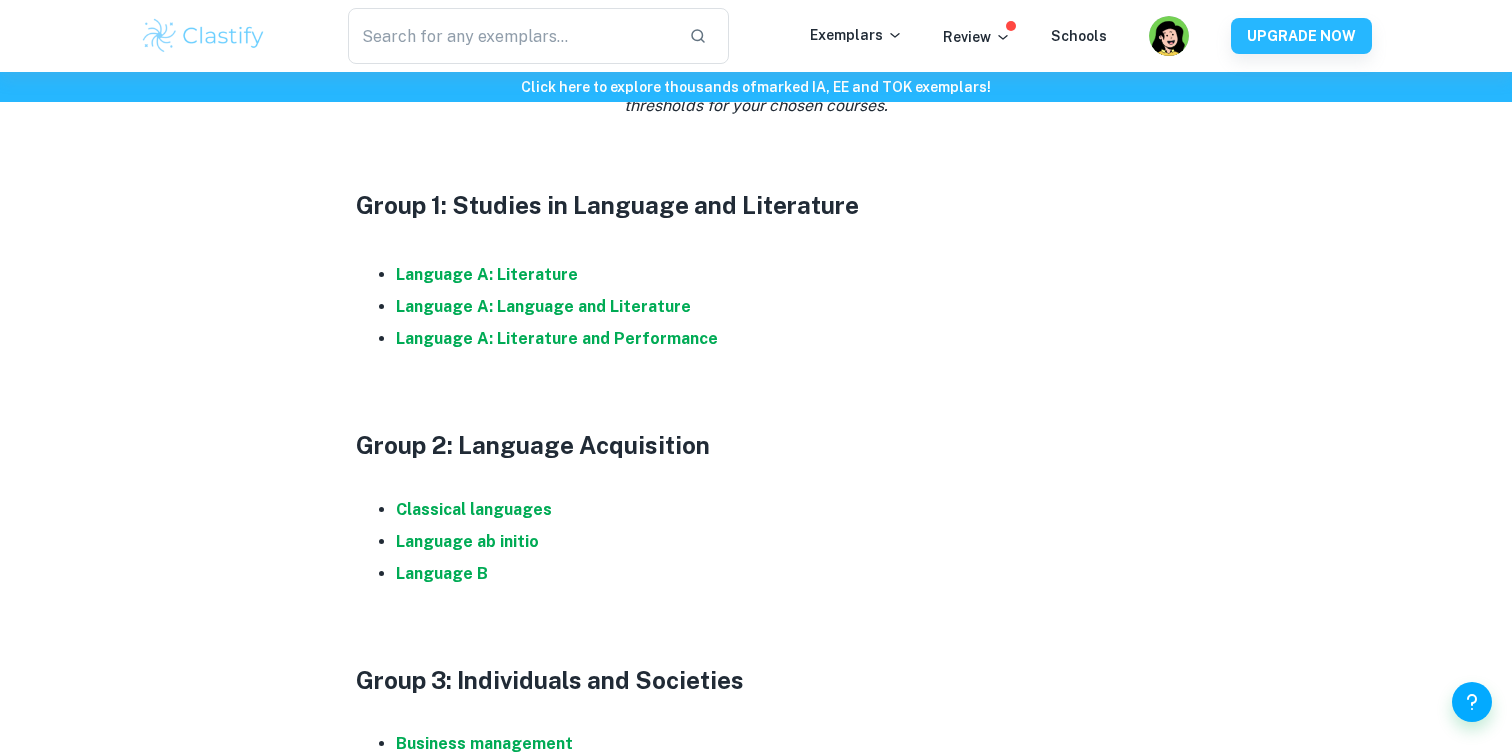 scroll, scrollTop: 1038, scrollLeft: 0, axis: vertical 